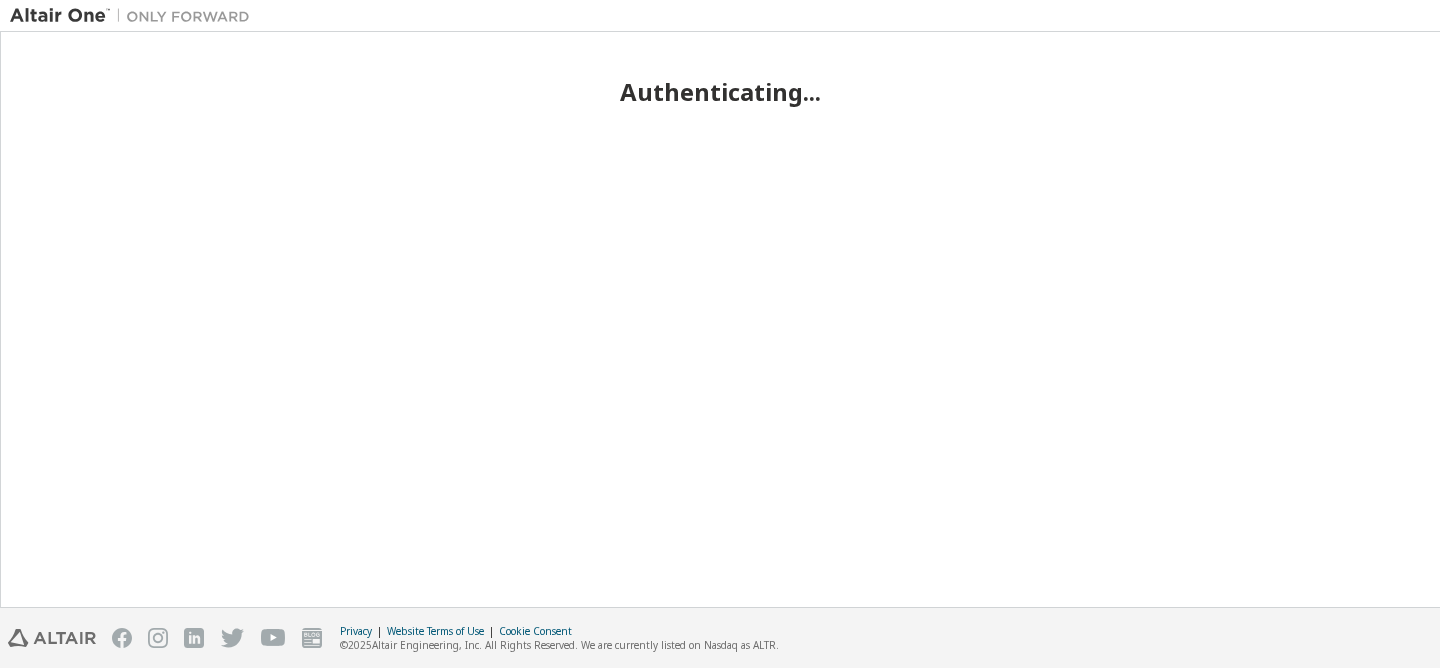 scroll, scrollTop: 0, scrollLeft: 0, axis: both 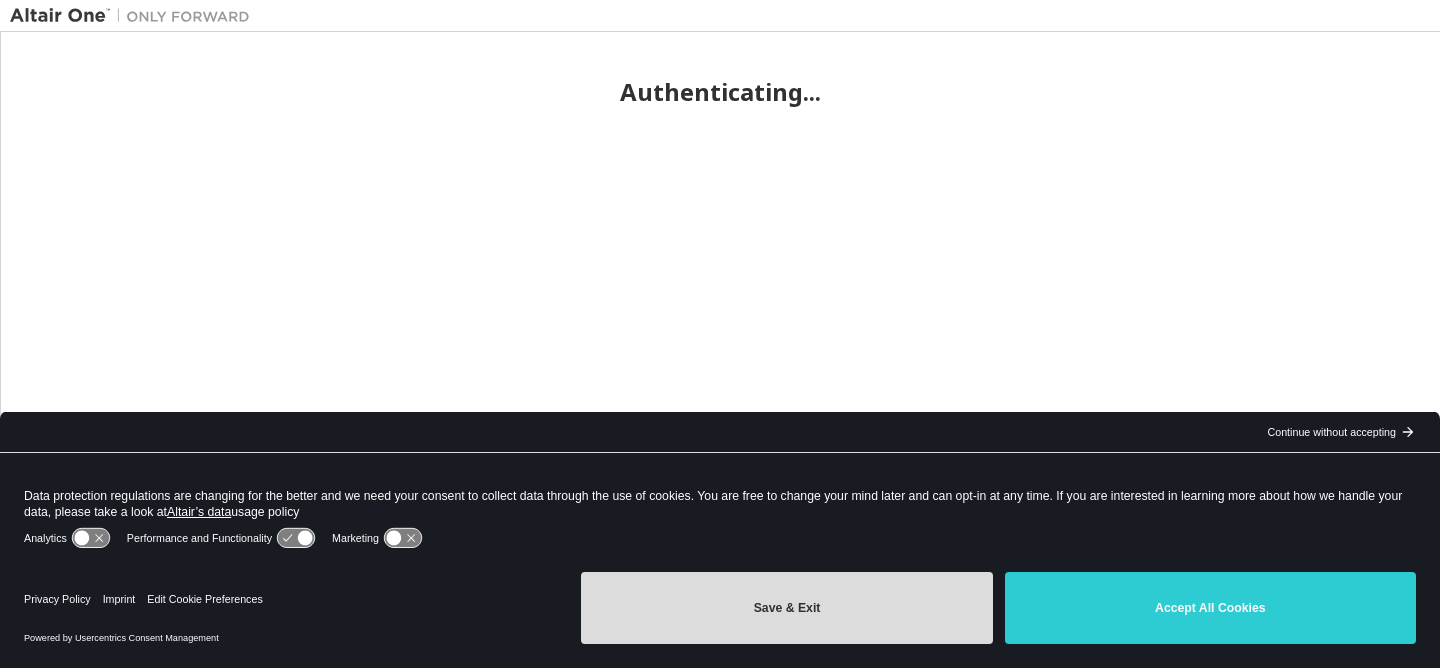 click on "Save & Exit" at bounding box center [786, 608] 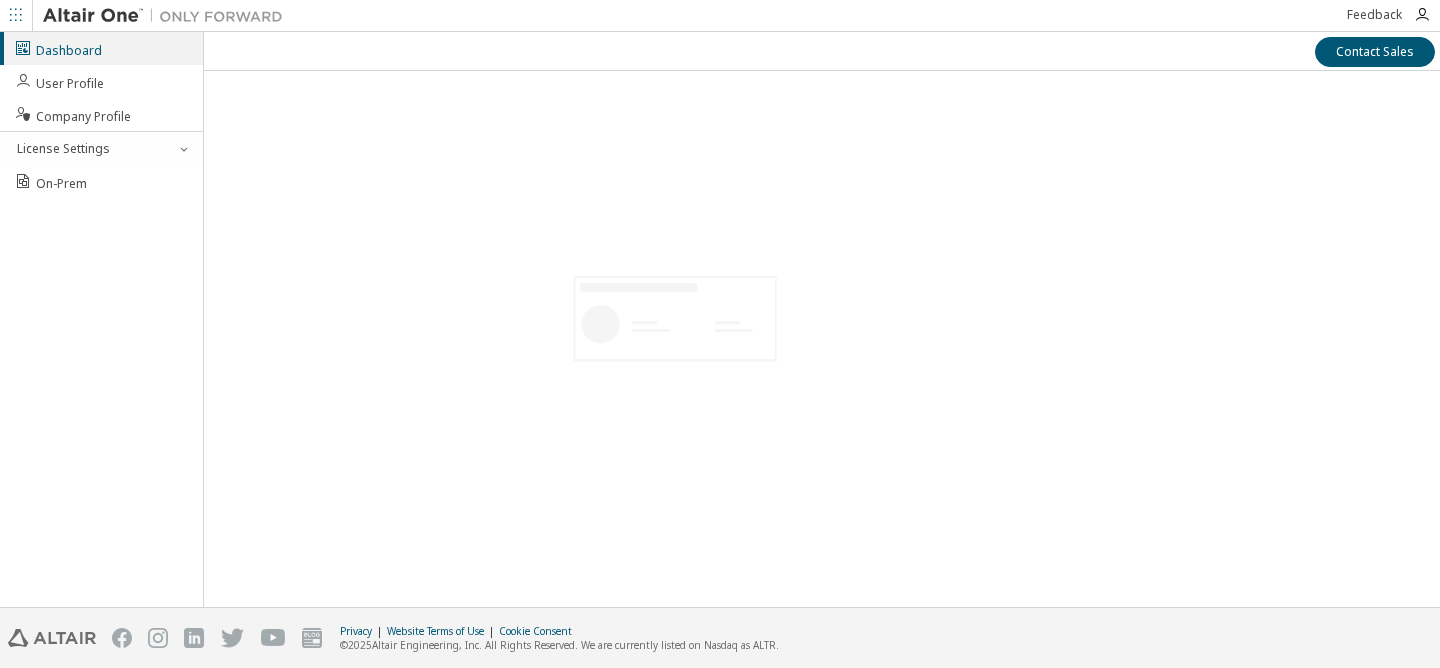 scroll, scrollTop: 0, scrollLeft: 0, axis: both 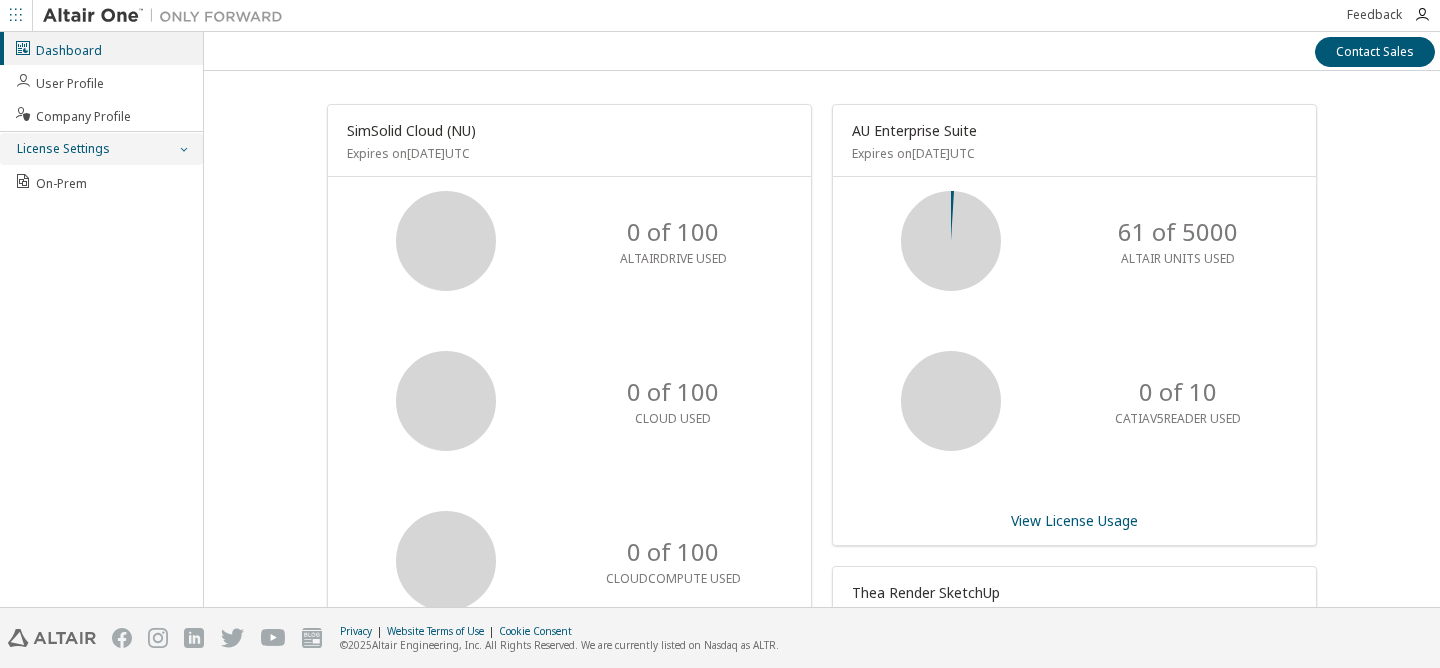 click at bounding box center (183, 149) 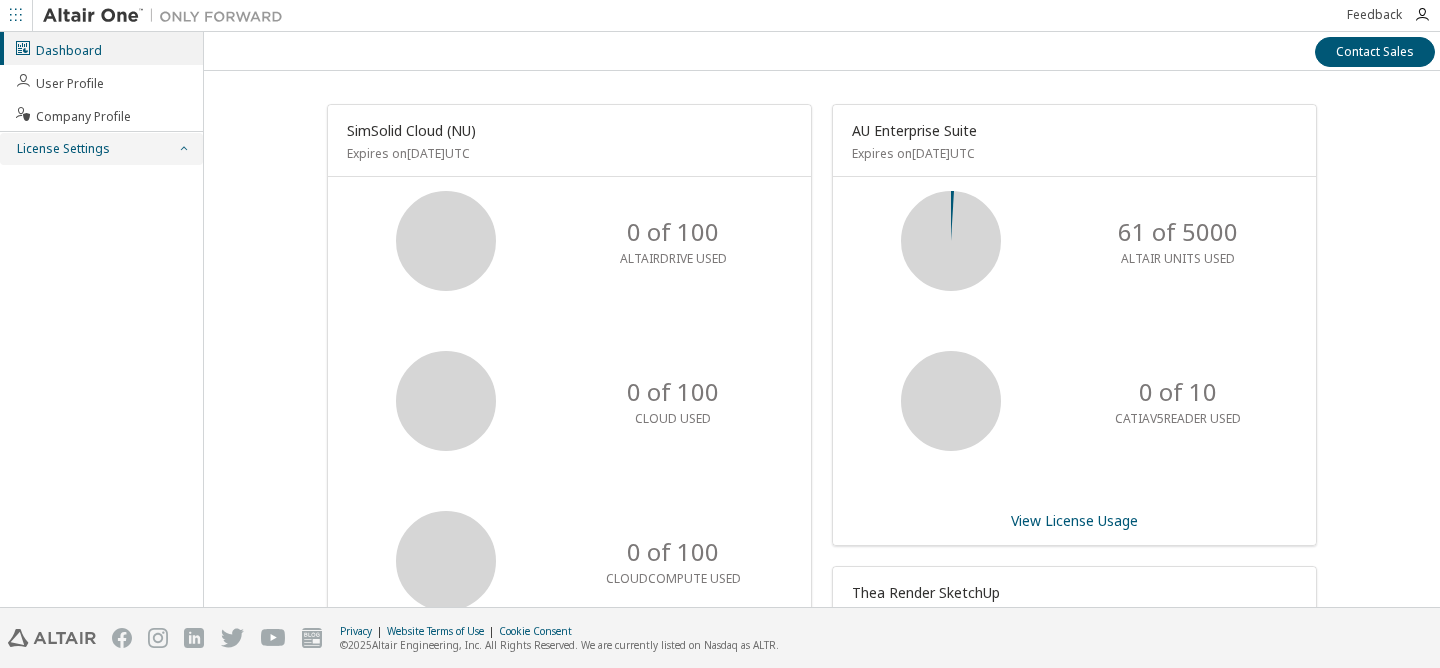 click at bounding box center [183, 149] 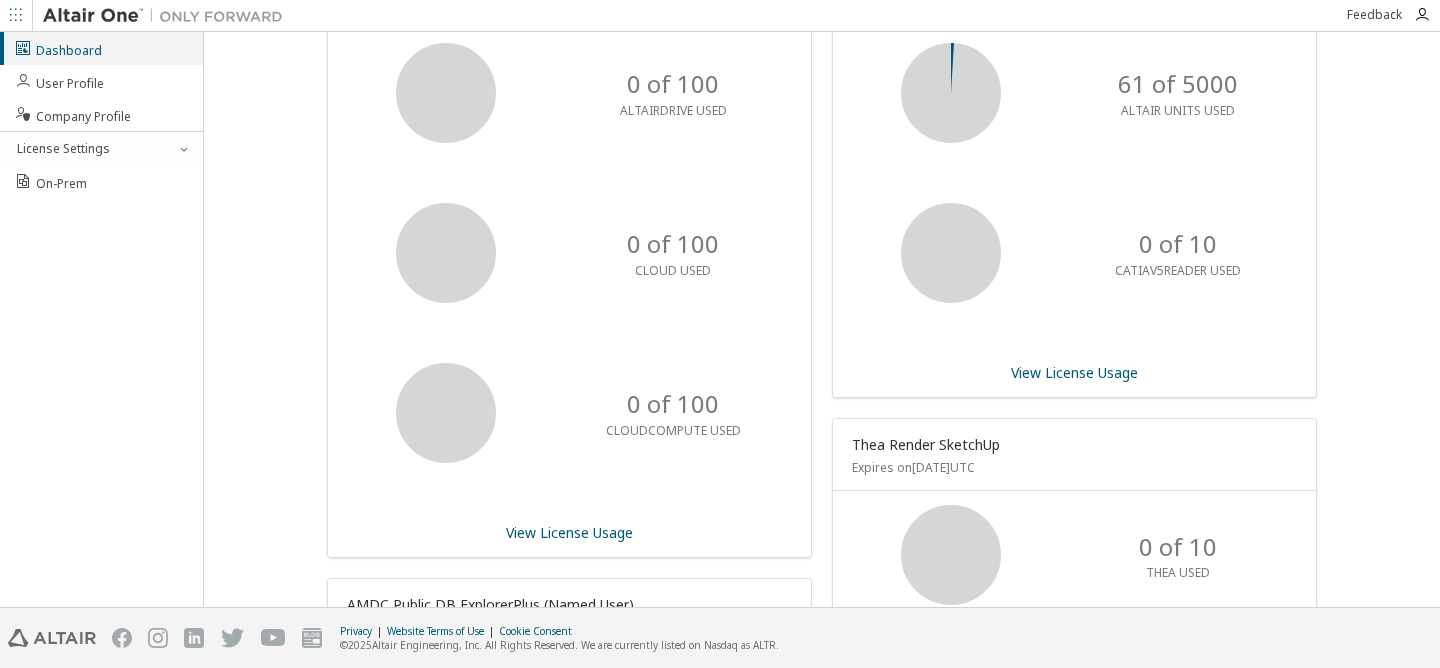 scroll, scrollTop: 0, scrollLeft: 0, axis: both 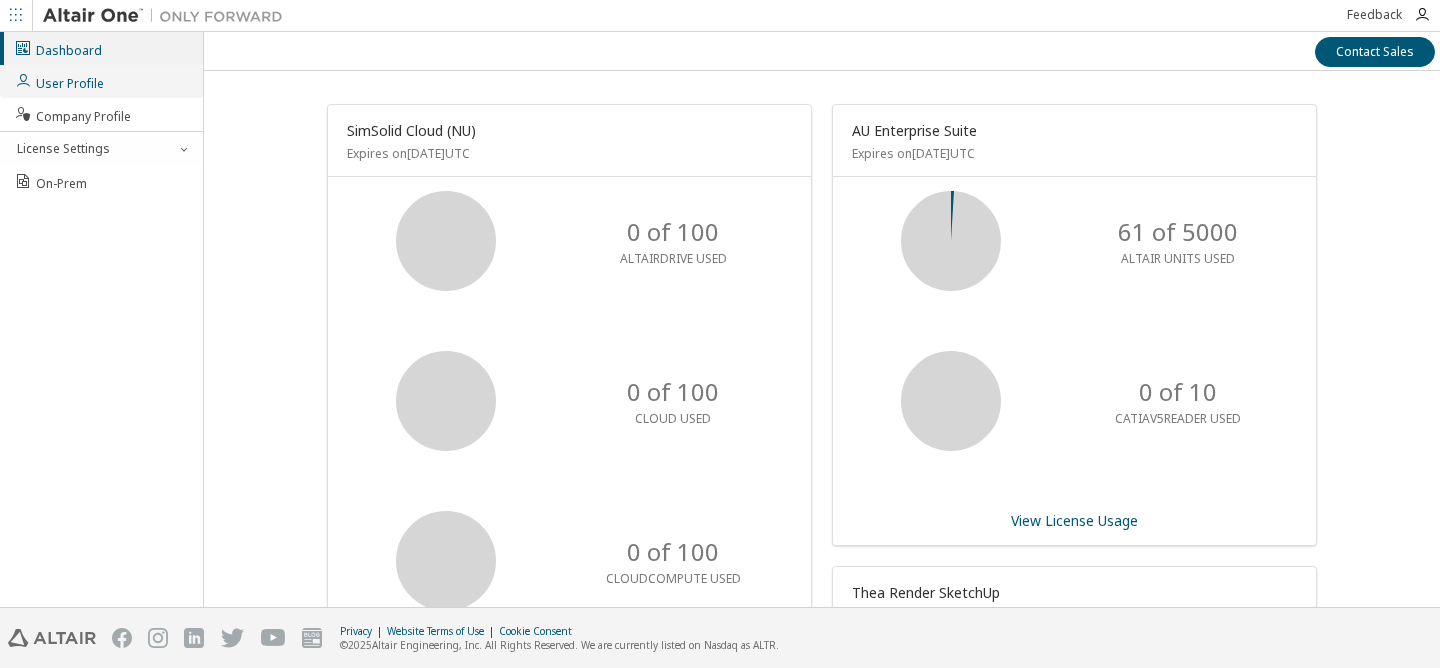 click on "User Profile" at bounding box center (101, 81) 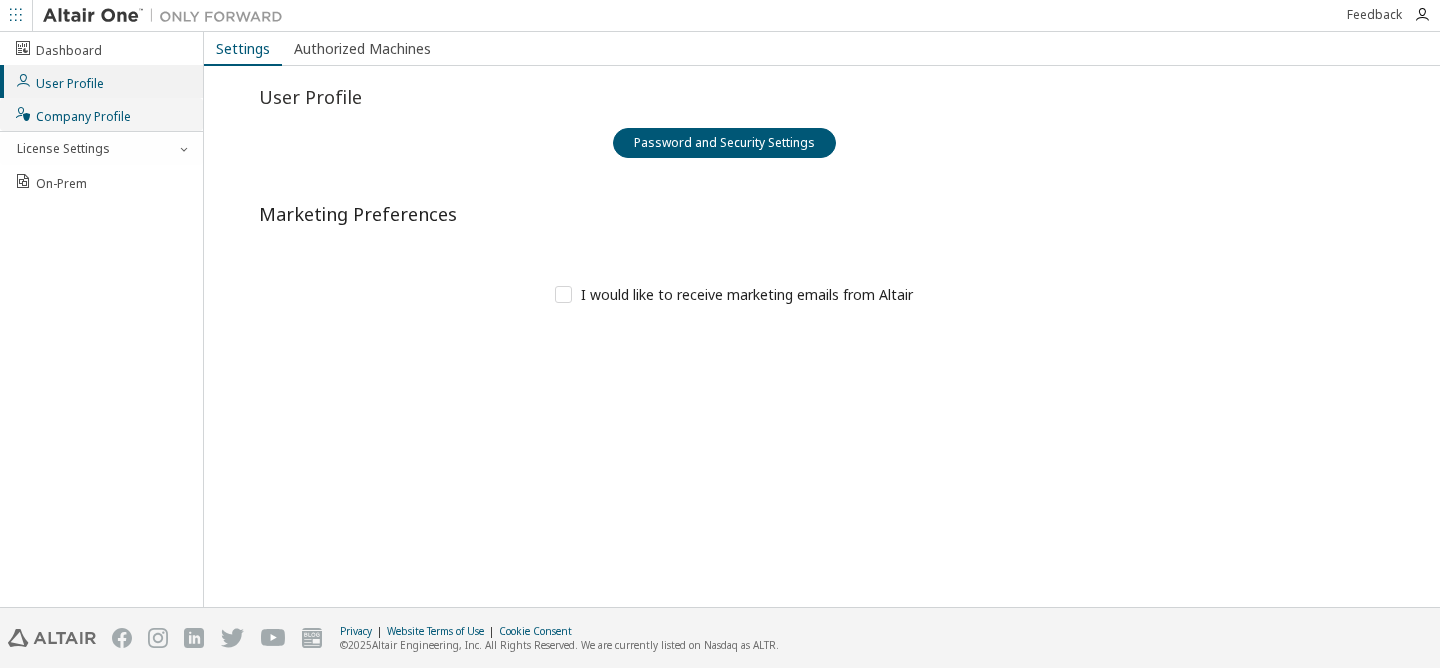 click on "Company Profile" at bounding box center [72, 114] 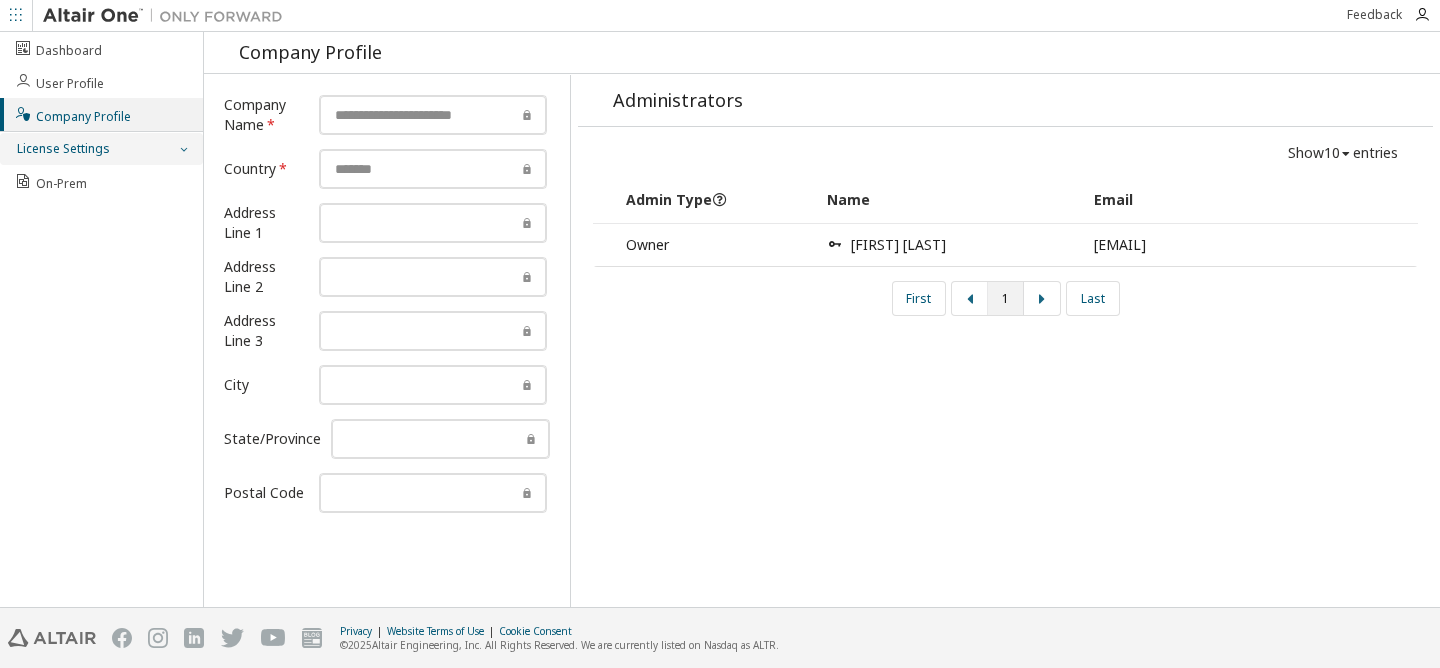 click on "License Settings" at bounding box center [101, 149] 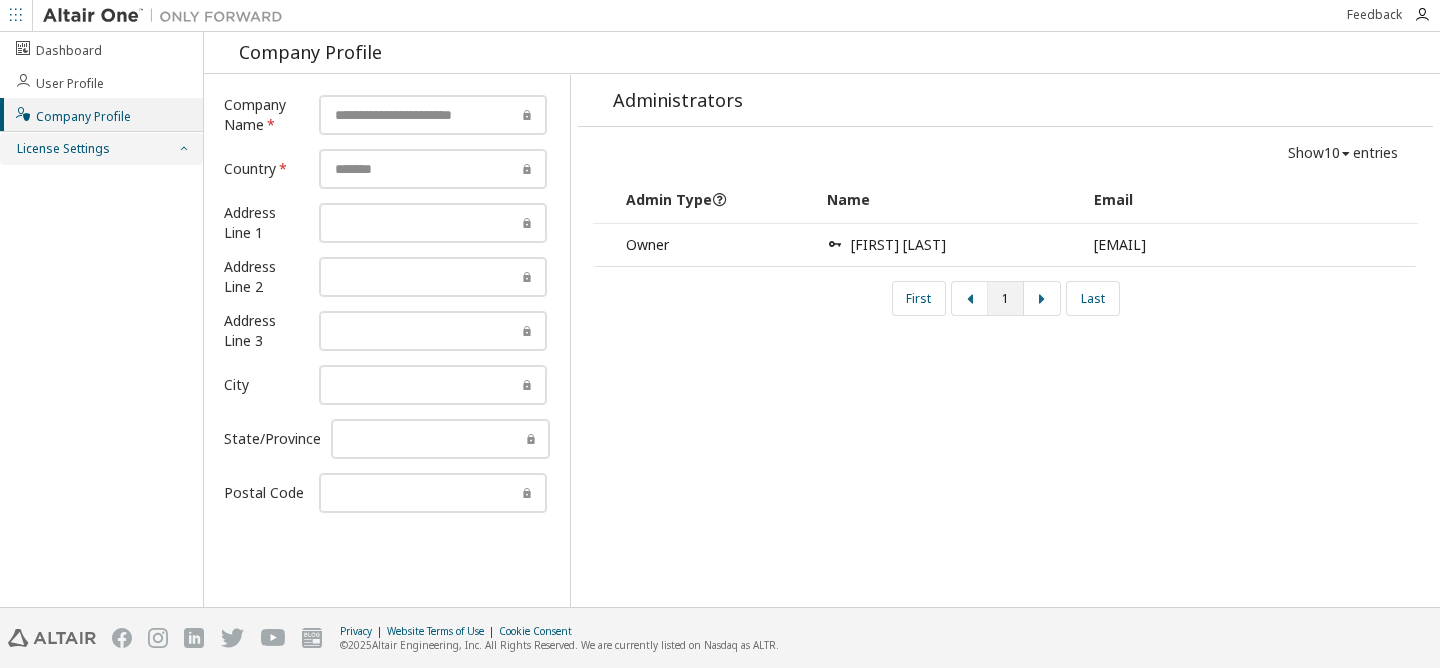 click on "License Settings" at bounding box center [101, 149] 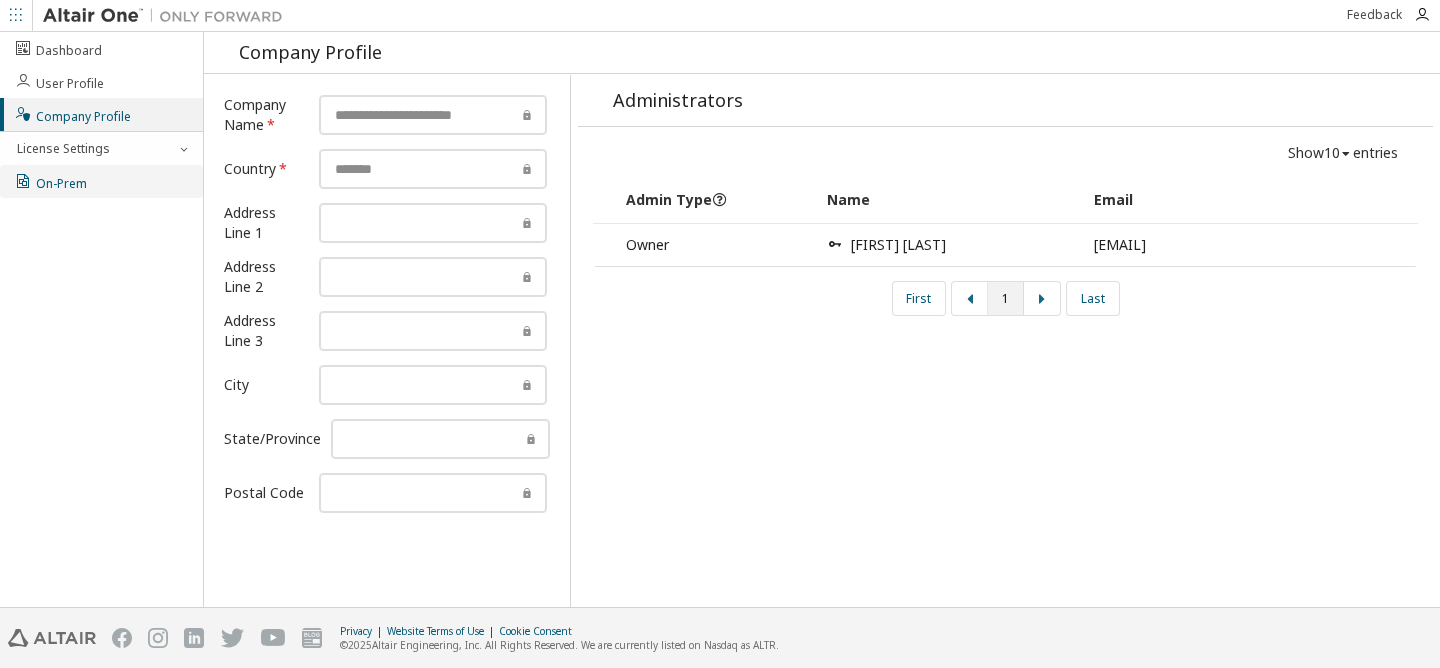 click on "On-Prem" at bounding box center (101, 181) 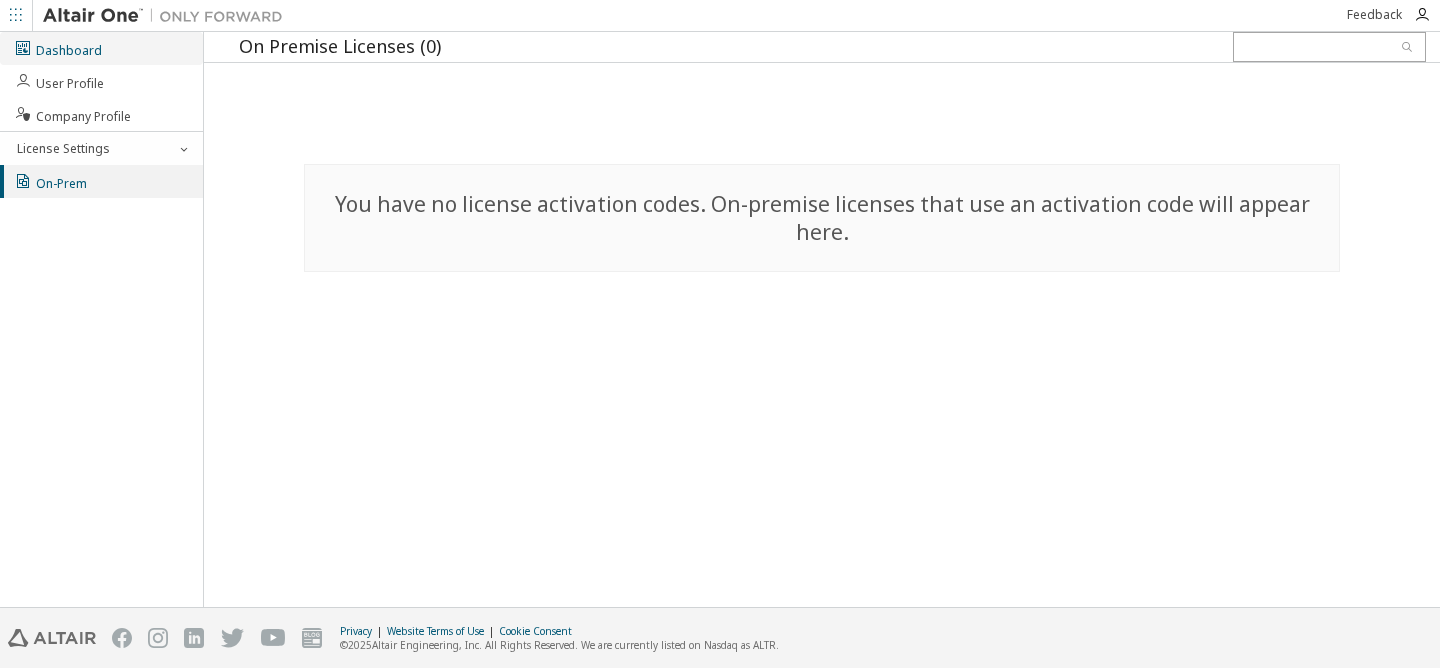 click on "Dashboard" at bounding box center [101, 48] 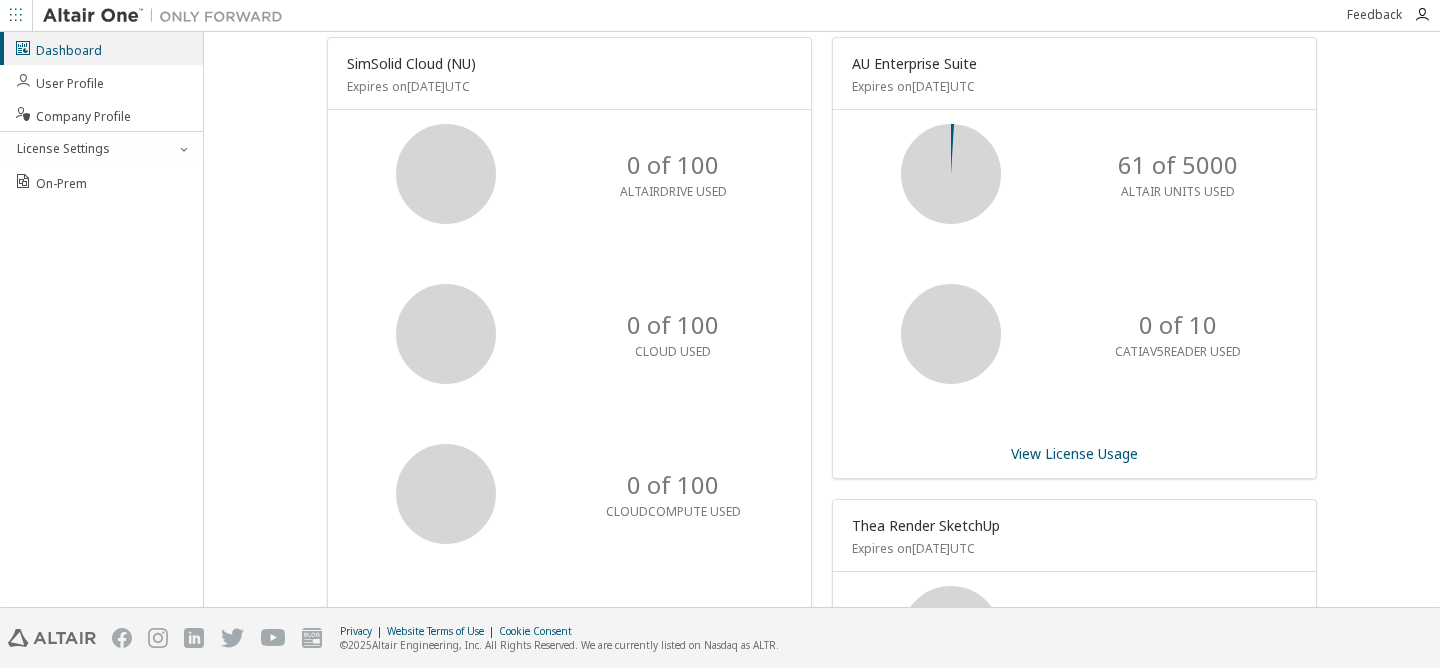 scroll, scrollTop: 0, scrollLeft: 0, axis: both 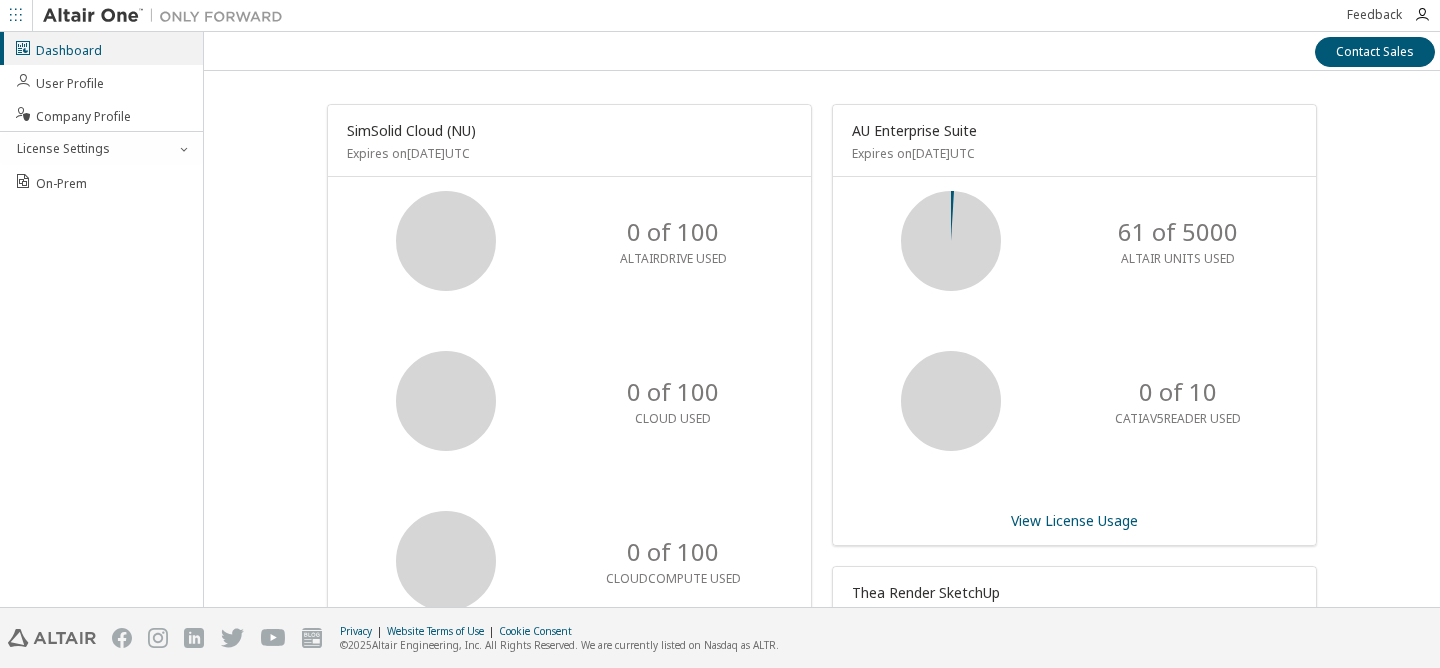 click at bounding box center (16, 16) 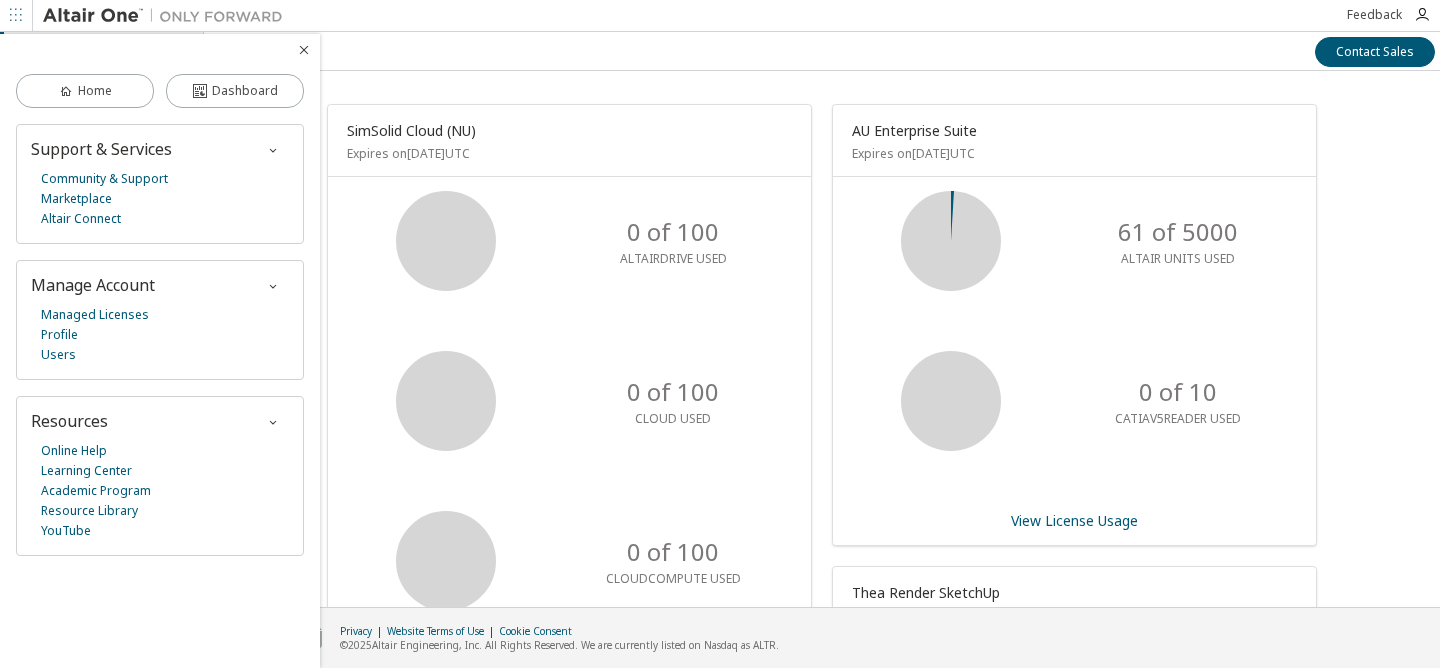 click at bounding box center [16, 16] 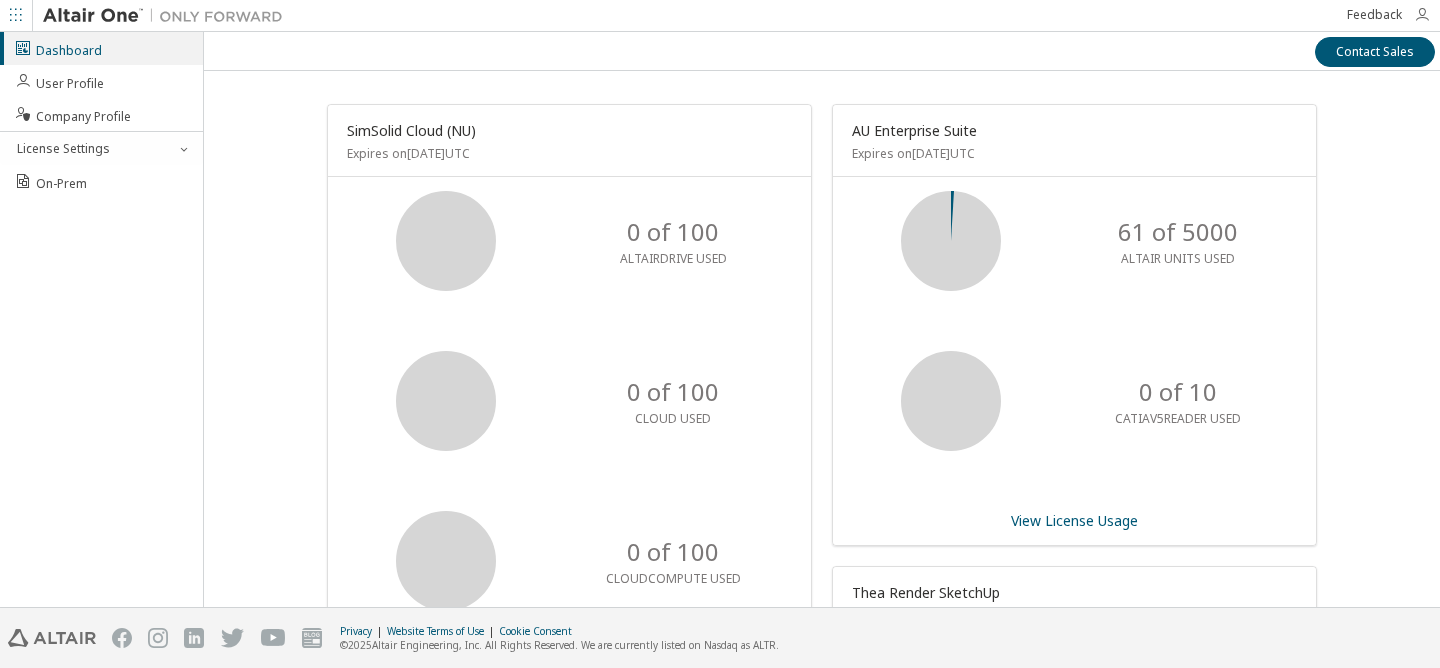 click at bounding box center [1422, 15] 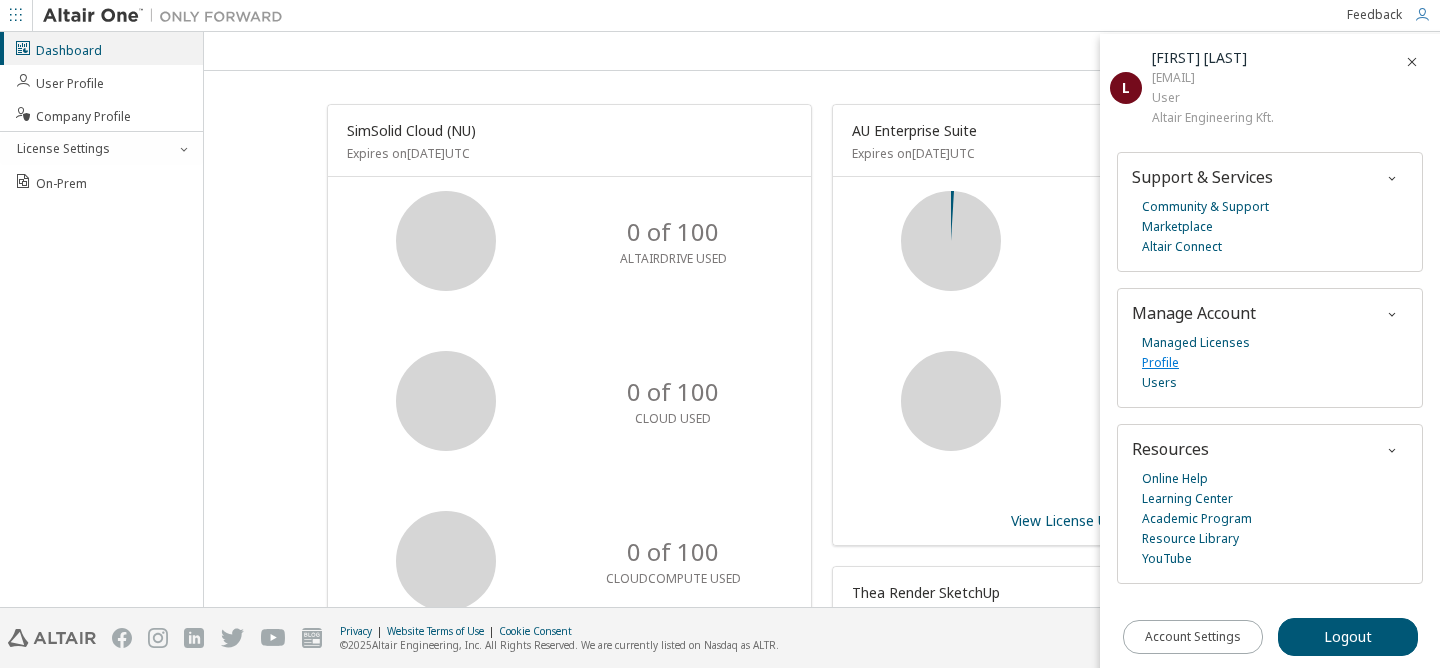click on "Profile" at bounding box center (1160, 363) 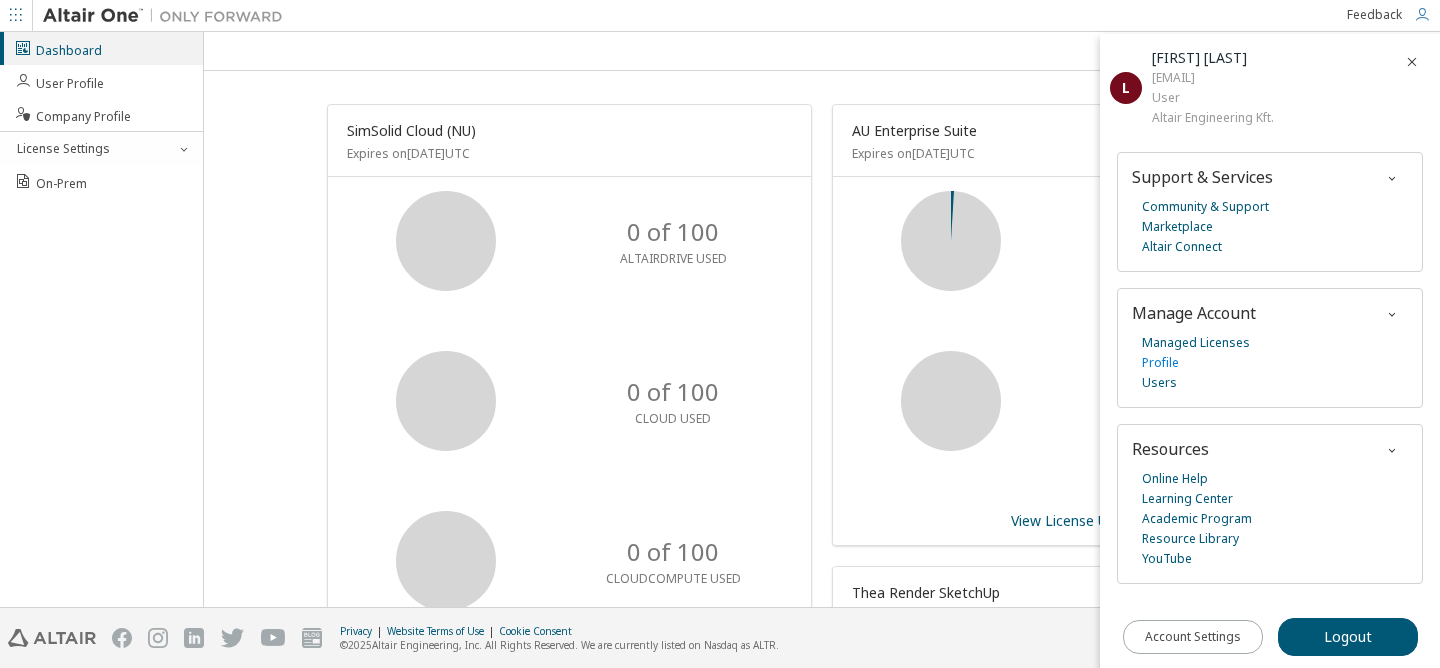 scroll, scrollTop: 6, scrollLeft: 0, axis: vertical 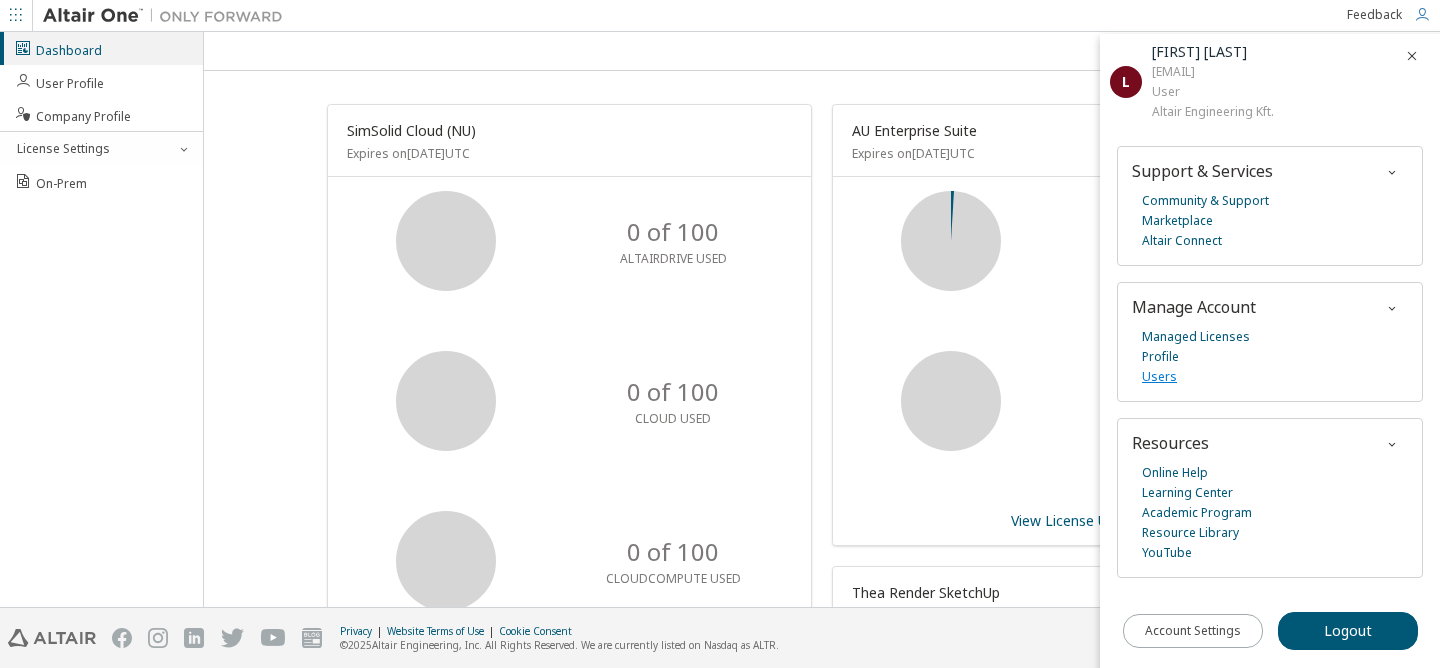 click on "Users" at bounding box center (1159, 377) 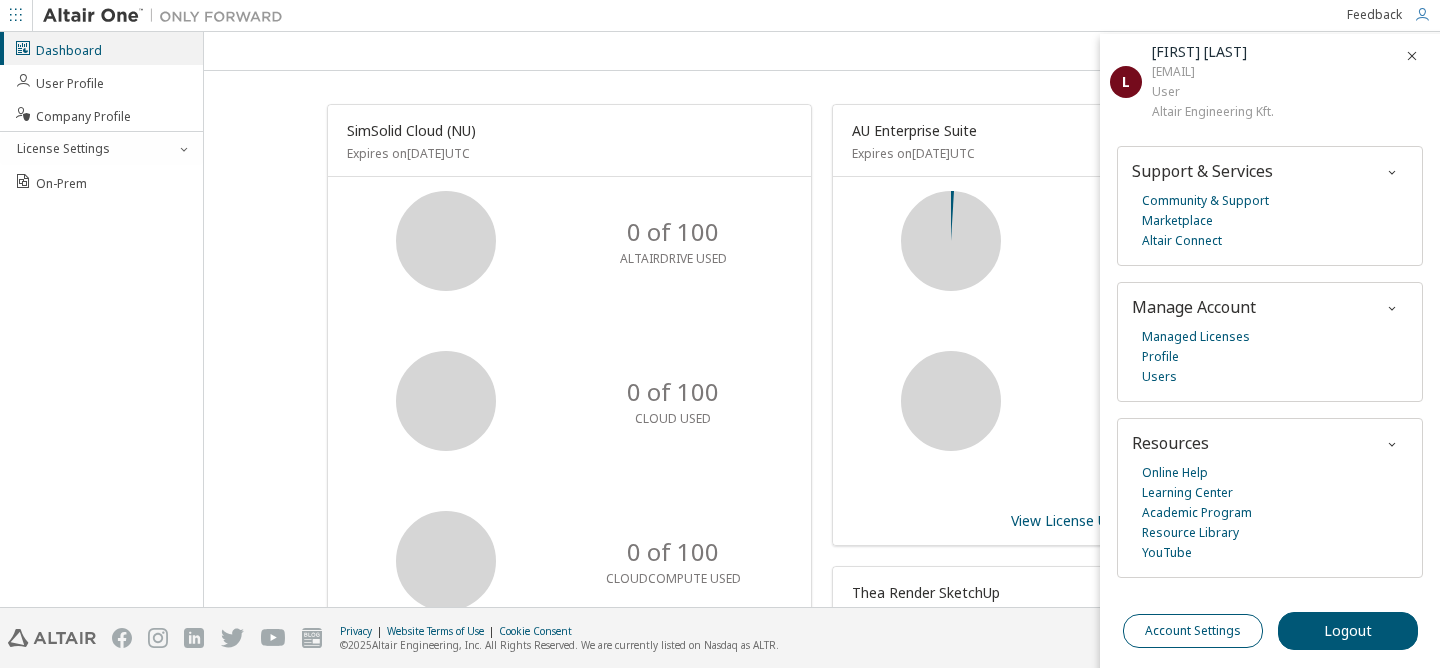 click on "Account Settings" at bounding box center [1193, 631] 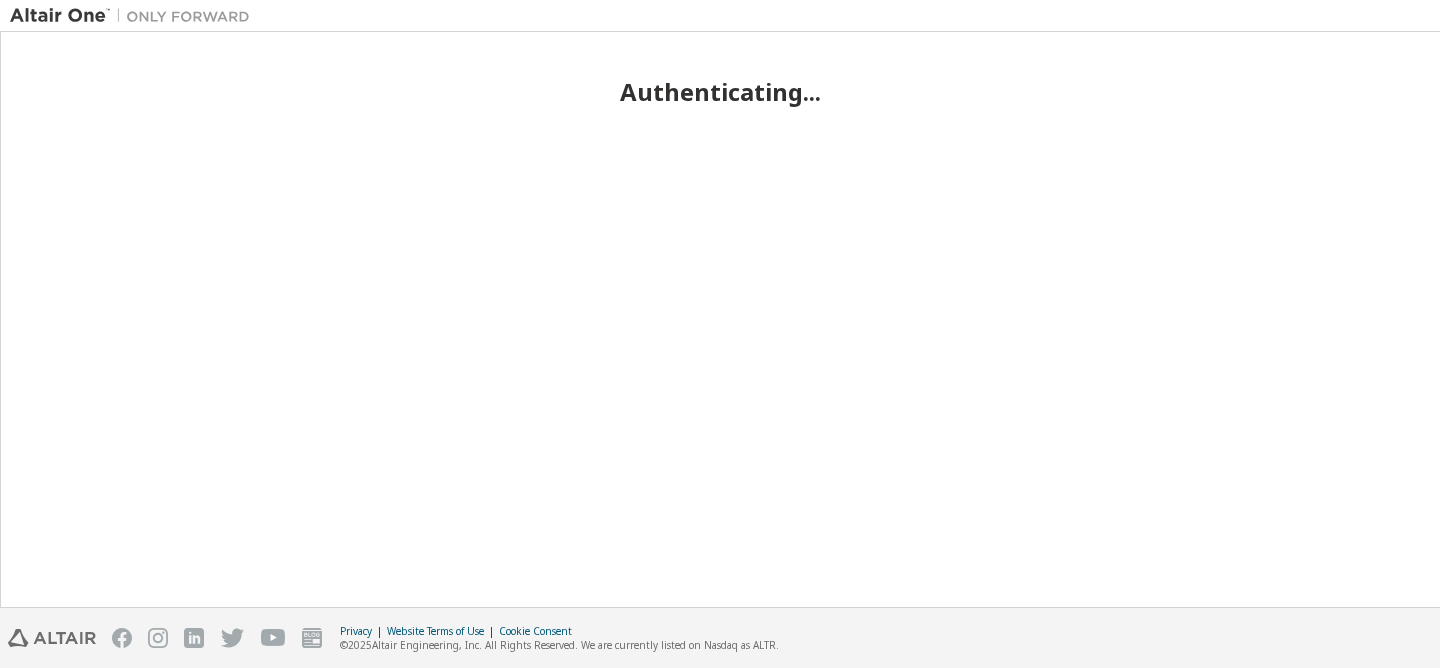 scroll, scrollTop: 0, scrollLeft: 0, axis: both 